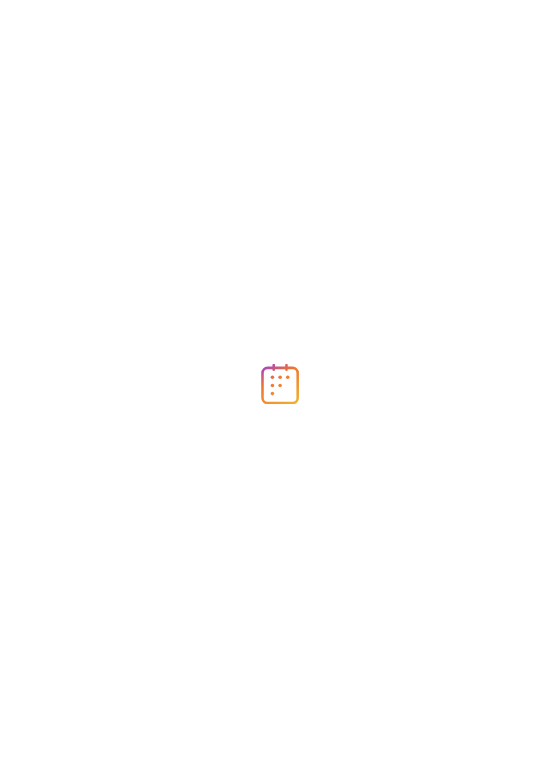 scroll, scrollTop: 0, scrollLeft: 0, axis: both 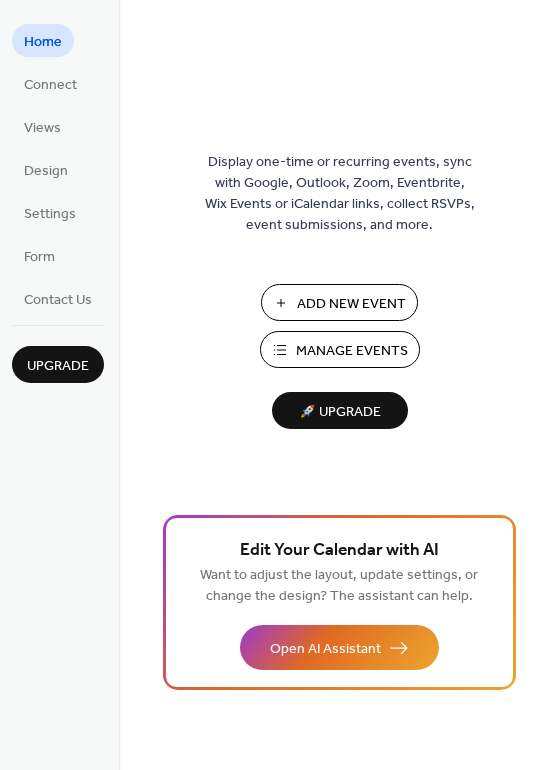 click on "Manage Events" at bounding box center [352, 351] 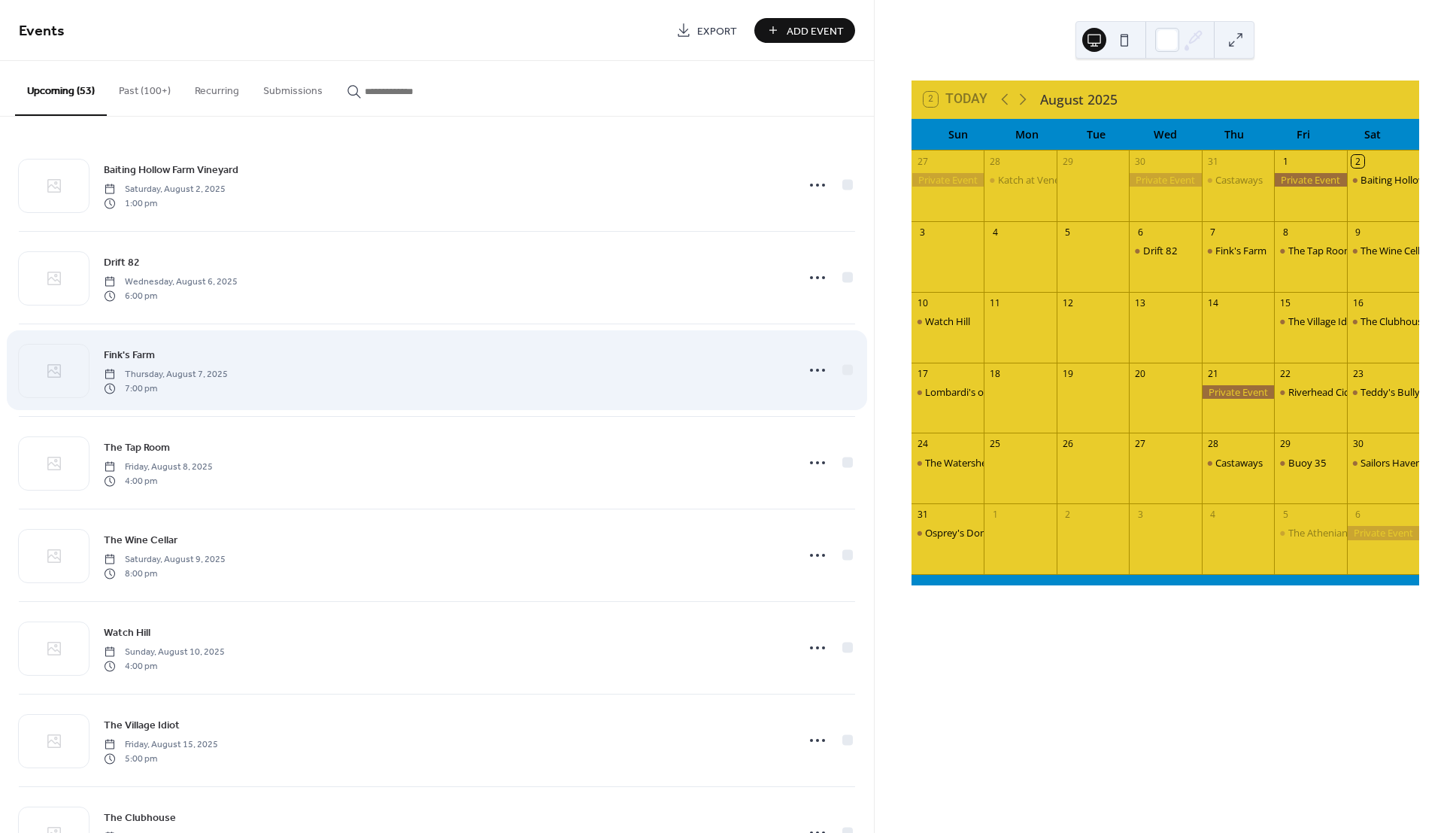 scroll, scrollTop: 0, scrollLeft: 0, axis: both 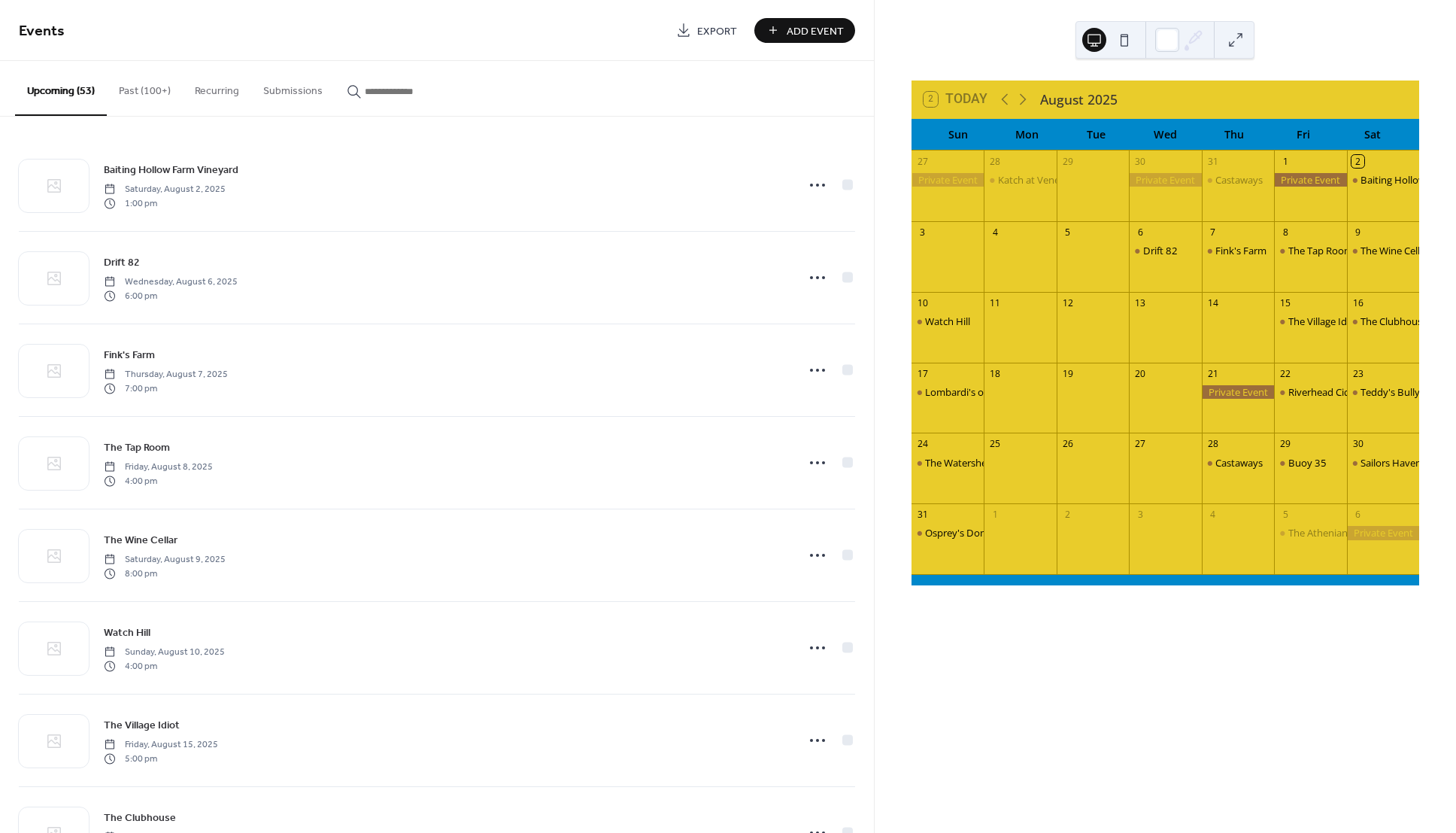 click at bounding box center [410, 91] 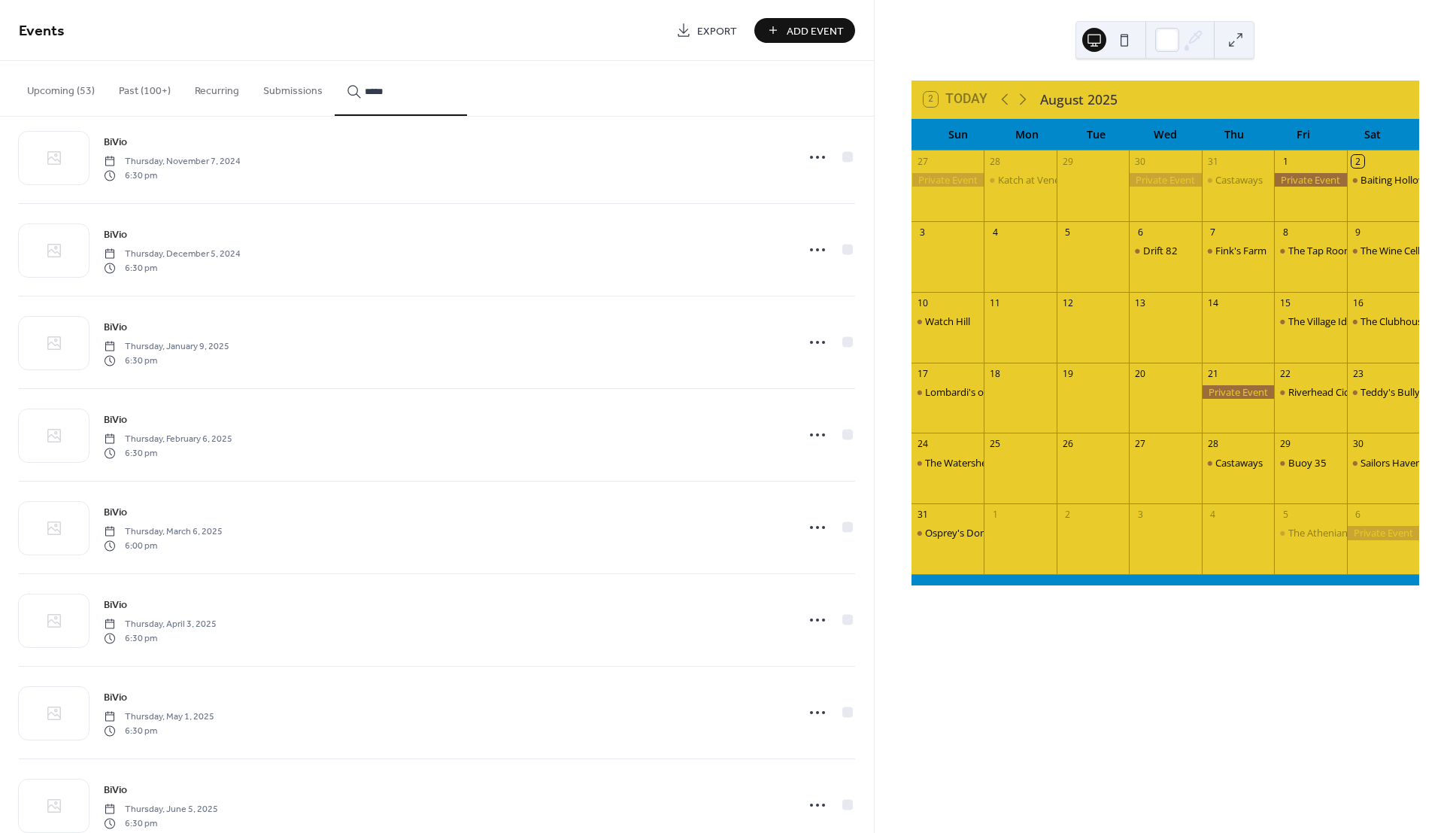 scroll, scrollTop: 2014, scrollLeft: 0, axis: vertical 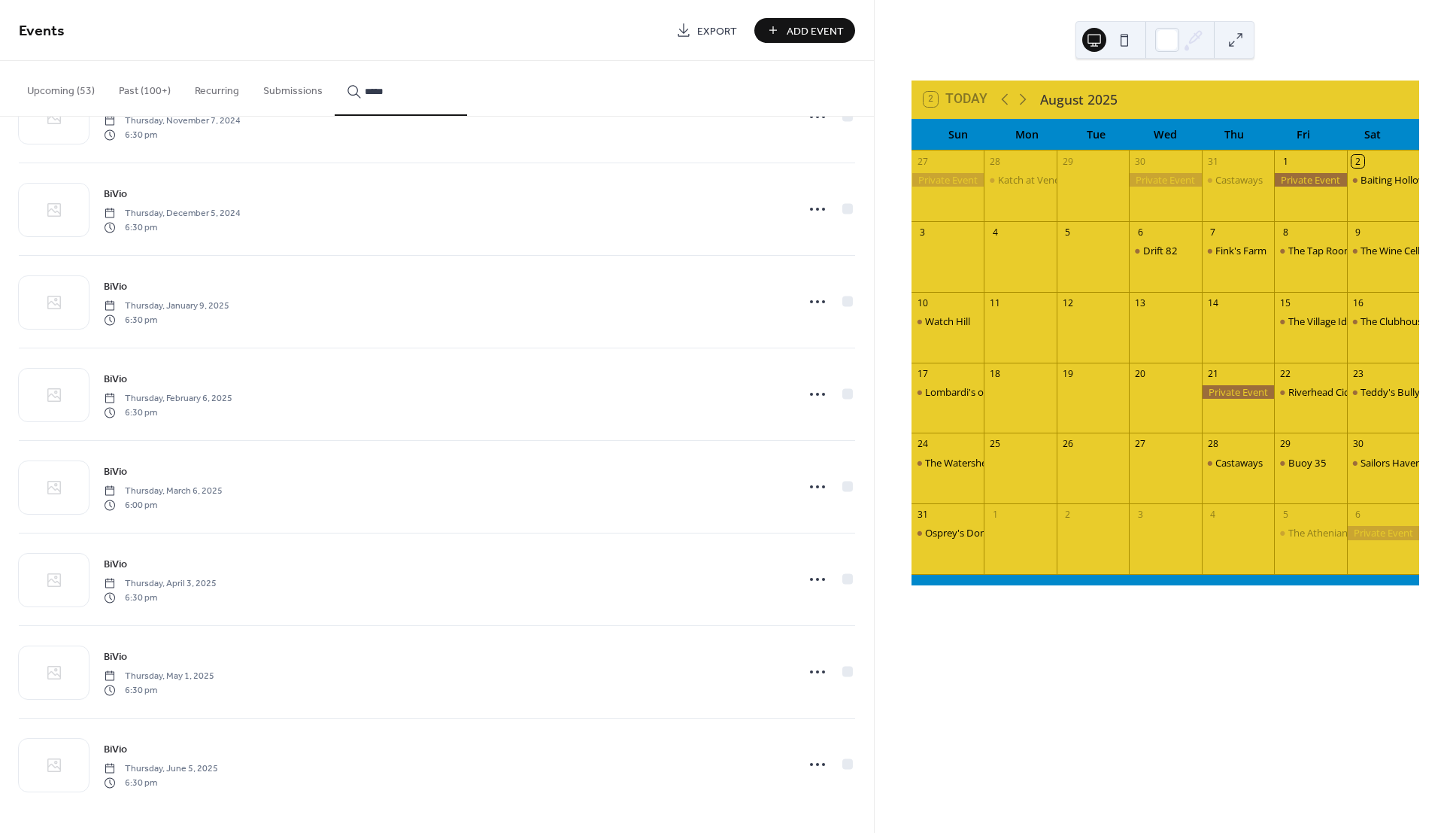 type on "*****" 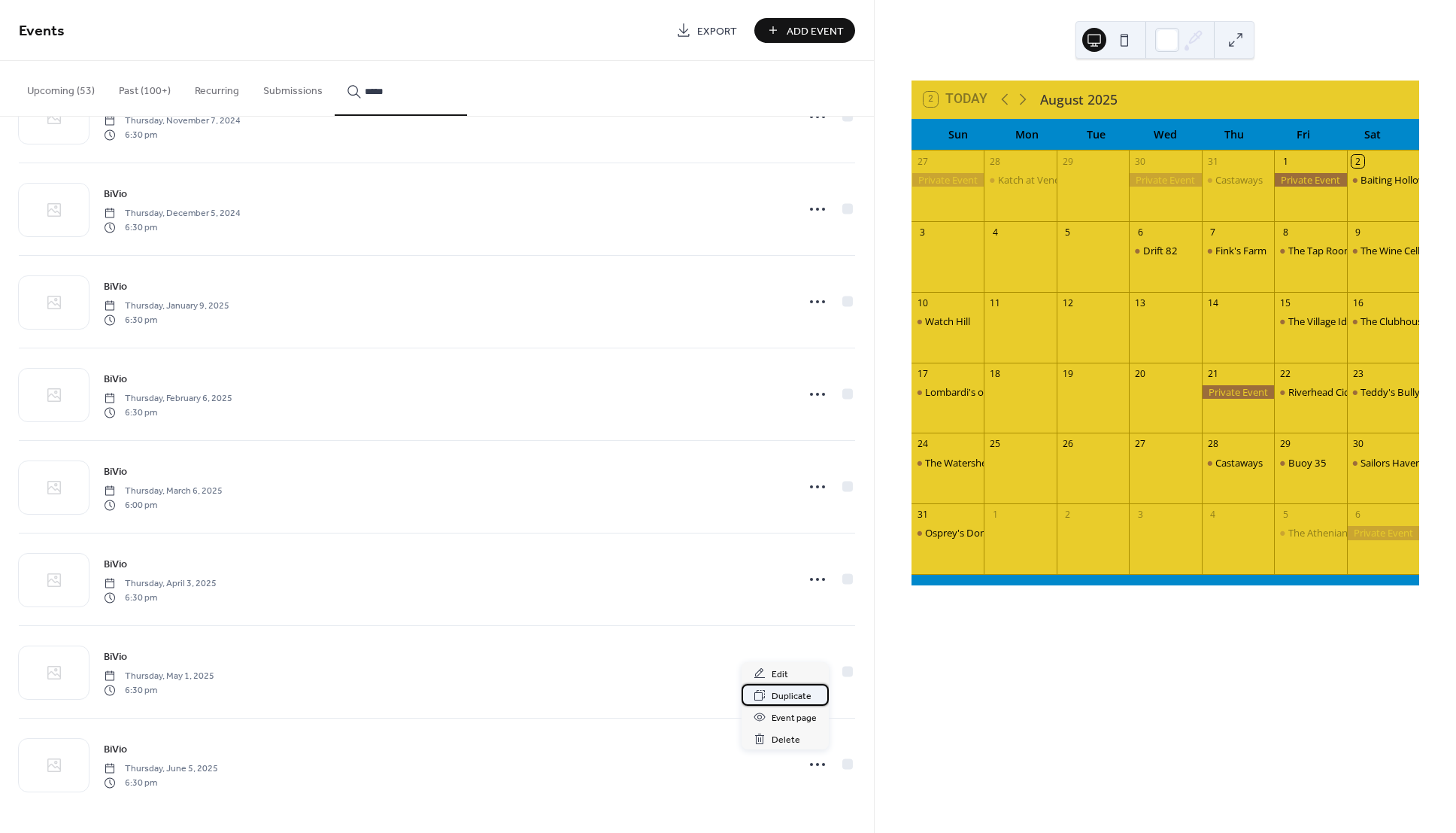 click on "Duplicate" at bounding box center [791, 696] 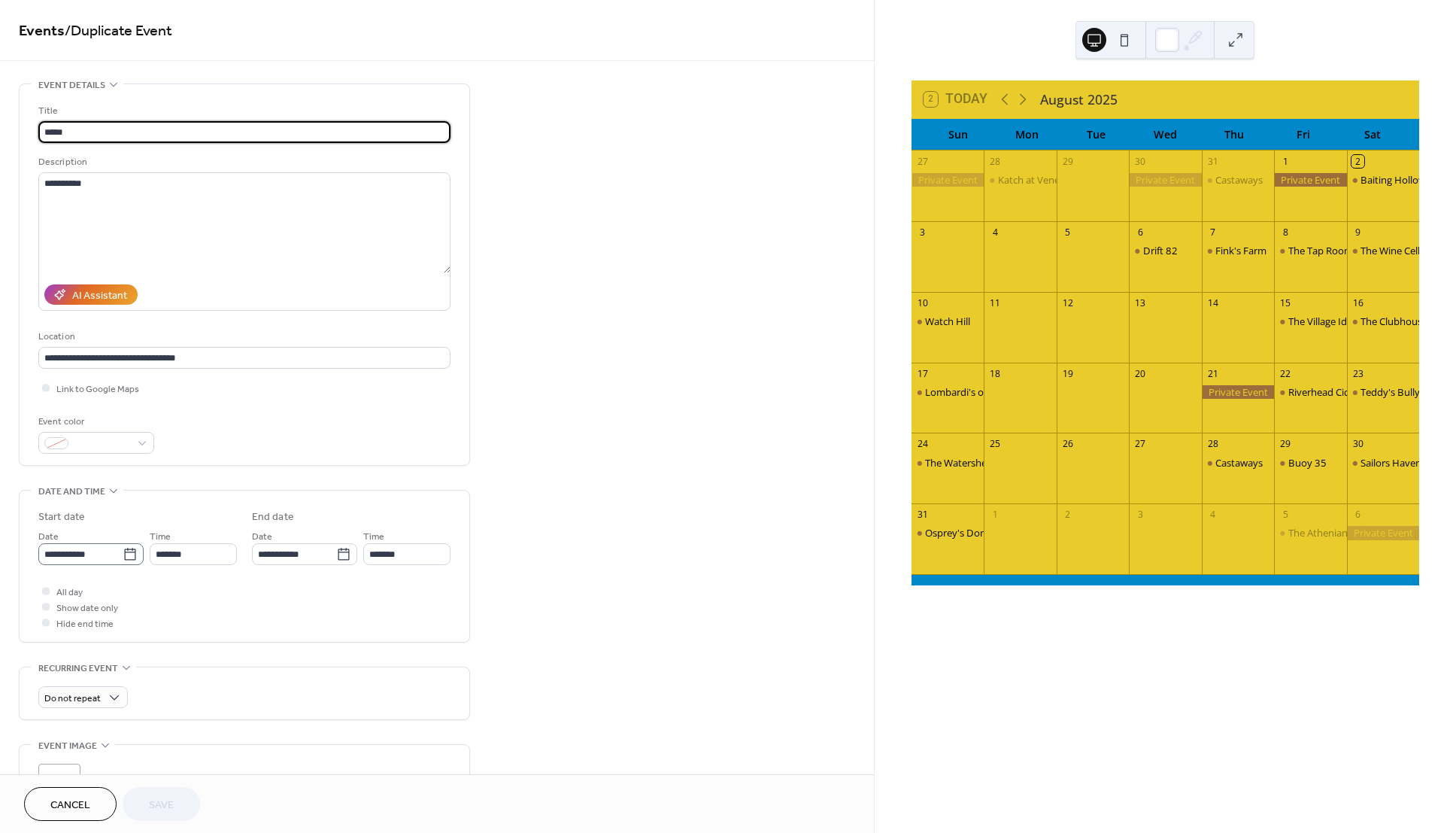 click on "**********" at bounding box center (244, 570) 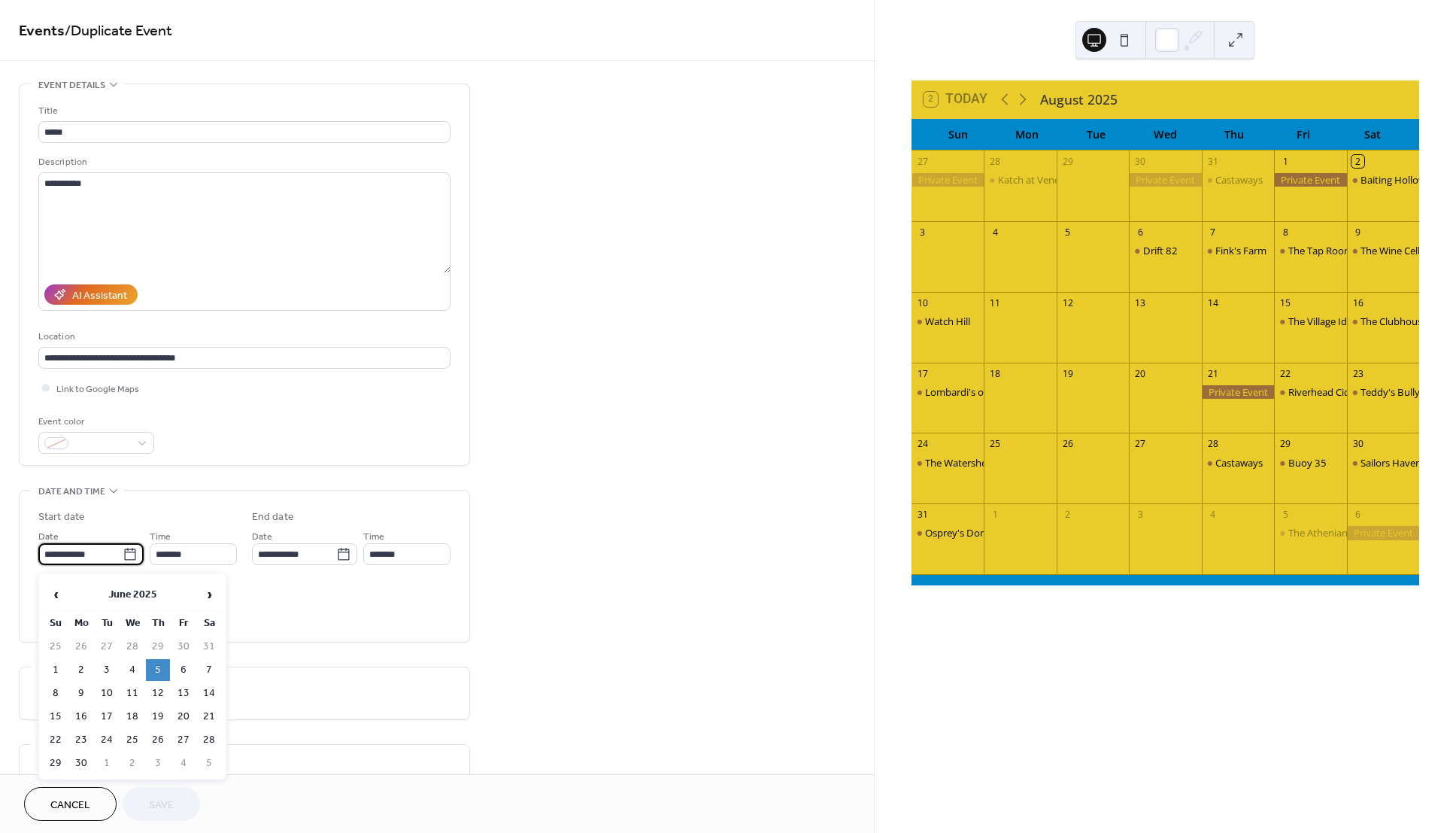 click on "**********" at bounding box center [80, 554] 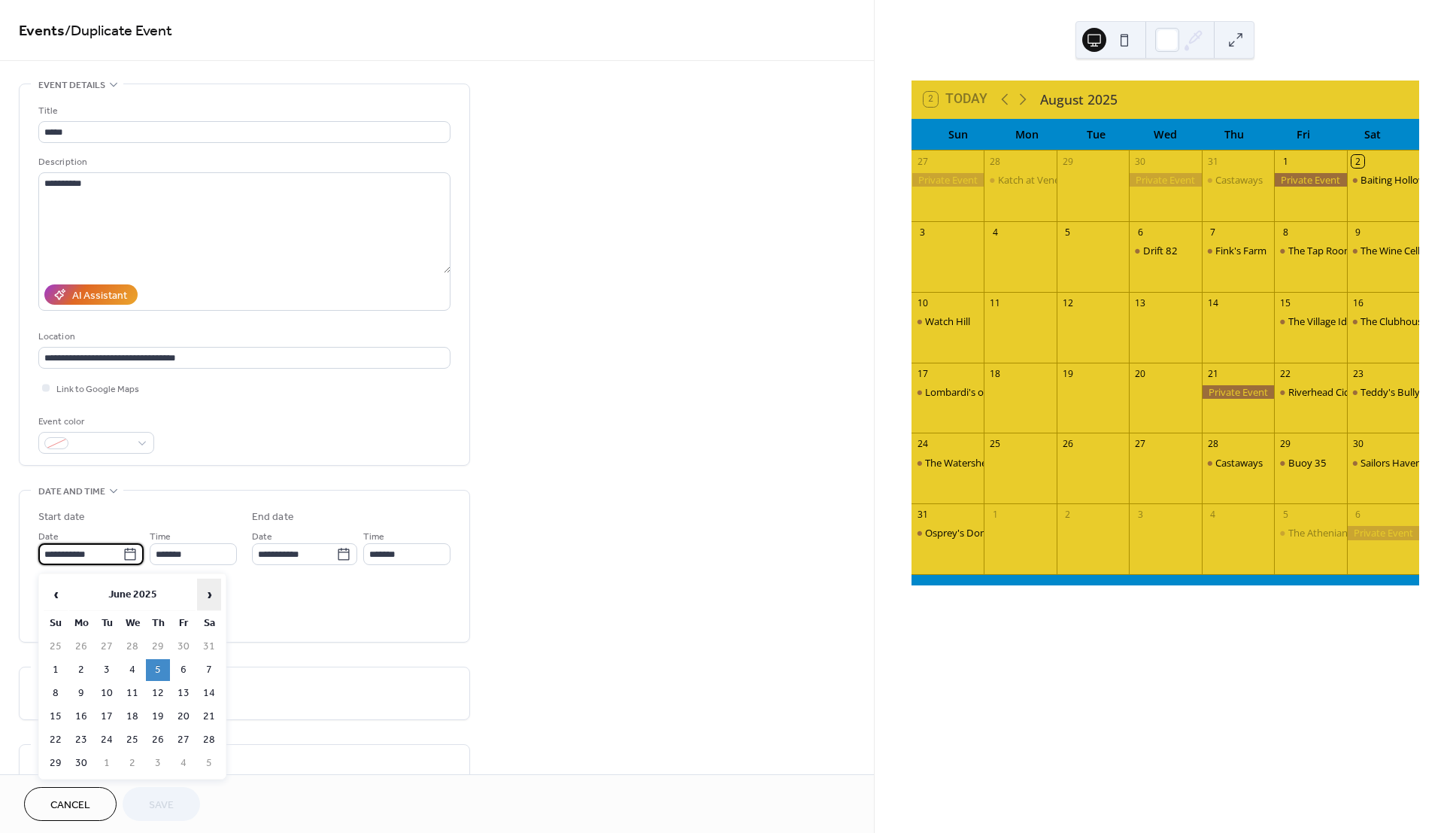 click on "›" at bounding box center [209, 594] 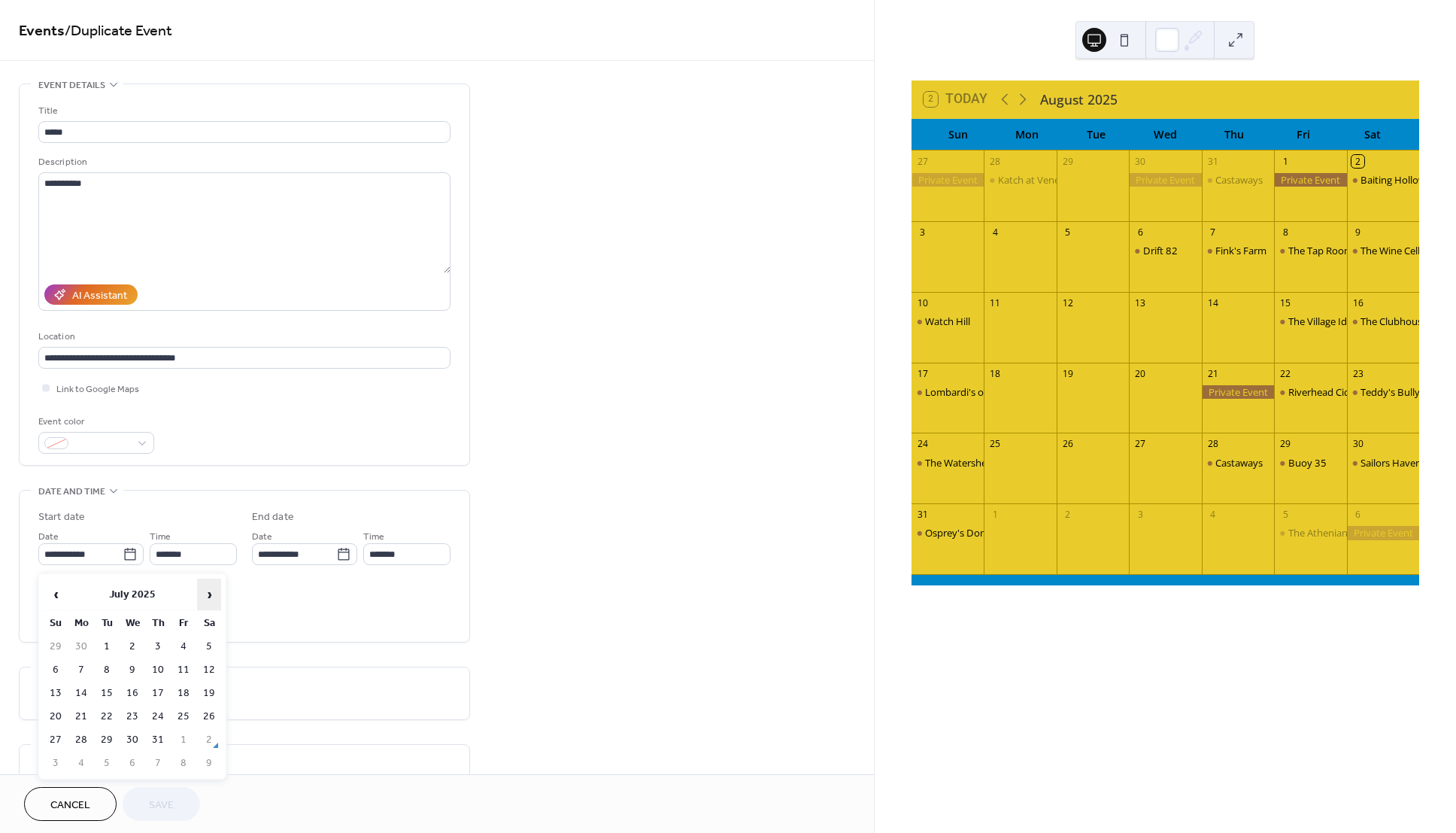 click on "›" at bounding box center (209, 594) 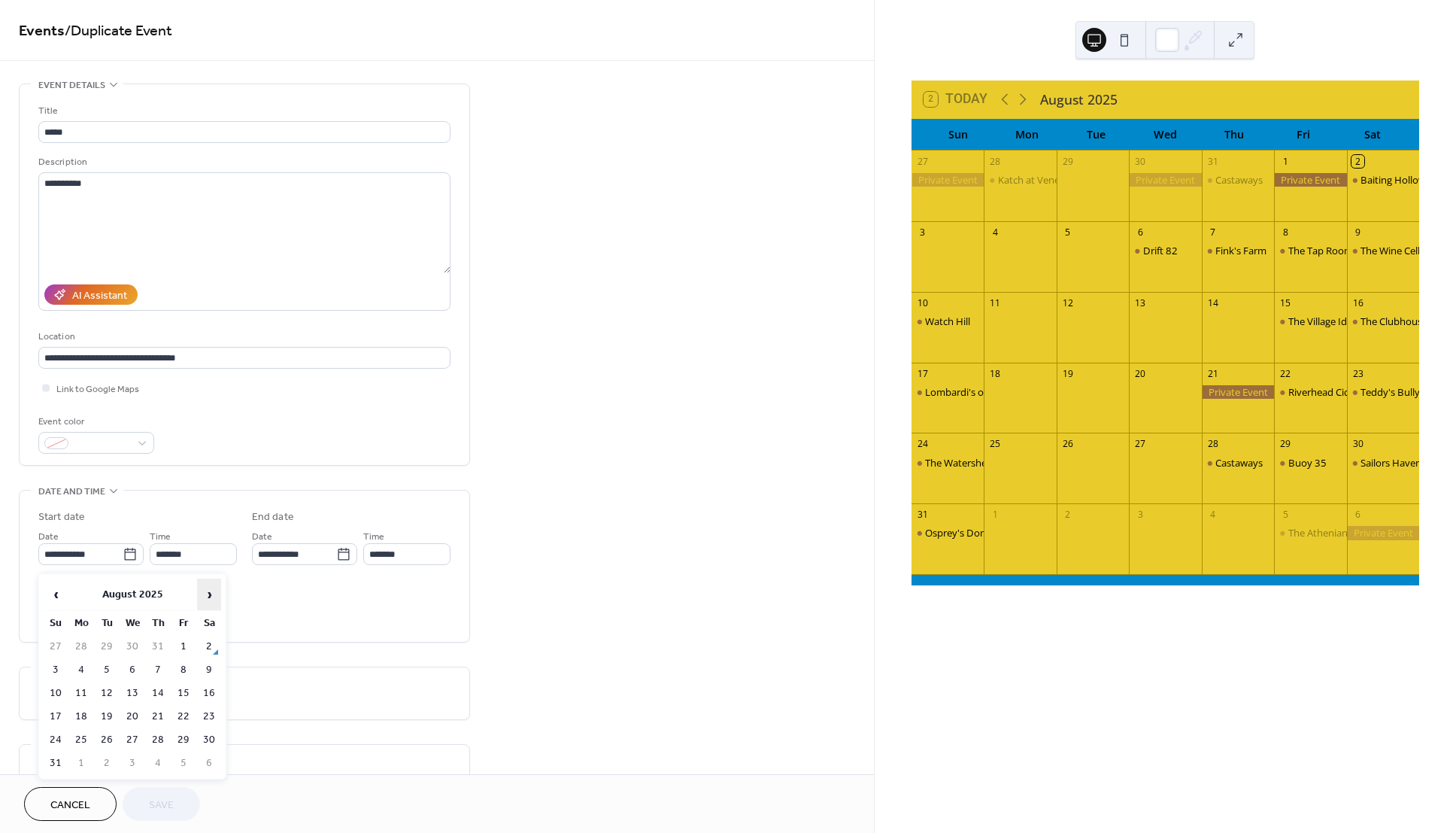 click on "›" at bounding box center [209, 594] 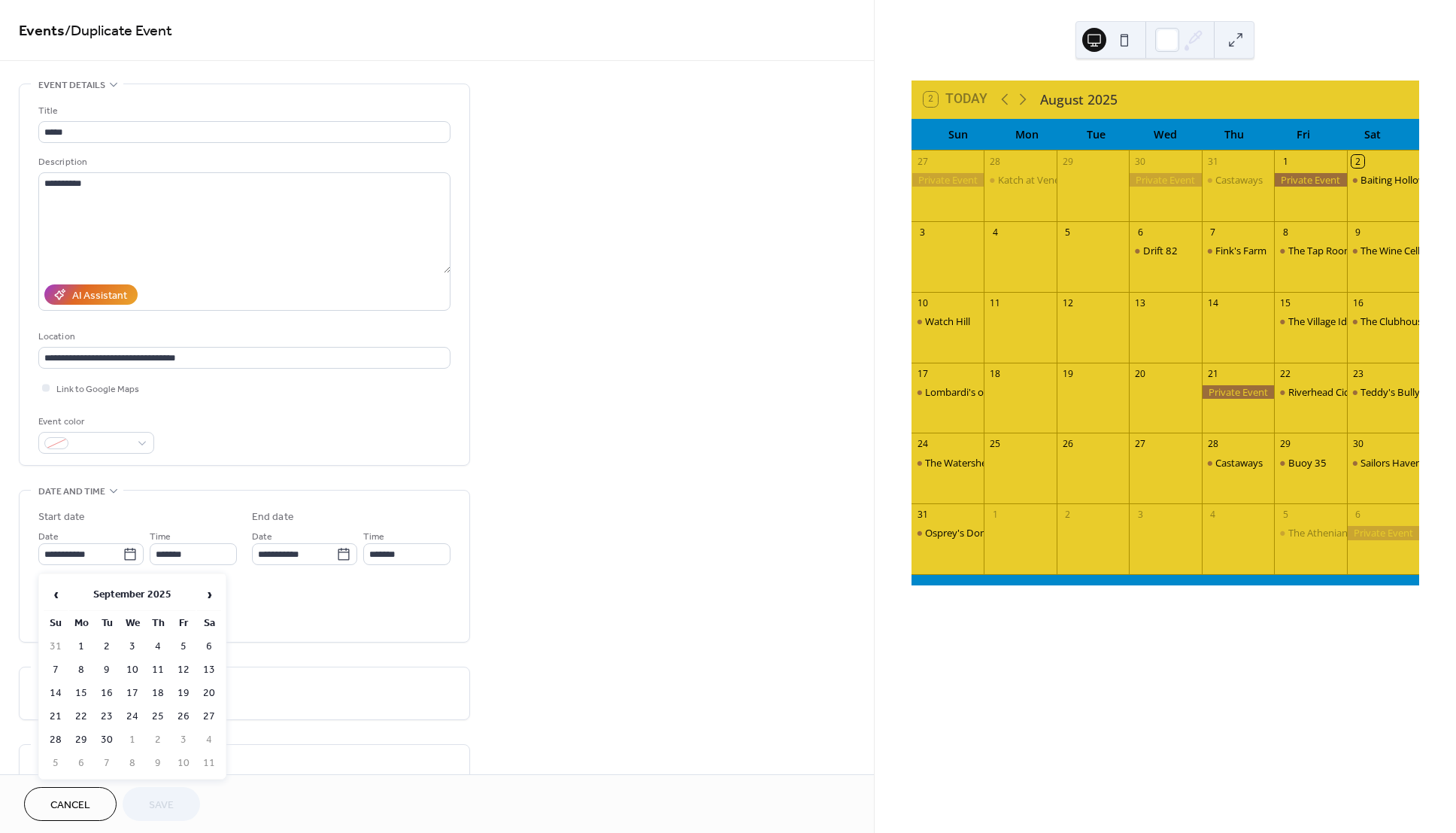 click on "25" at bounding box center [158, 716] 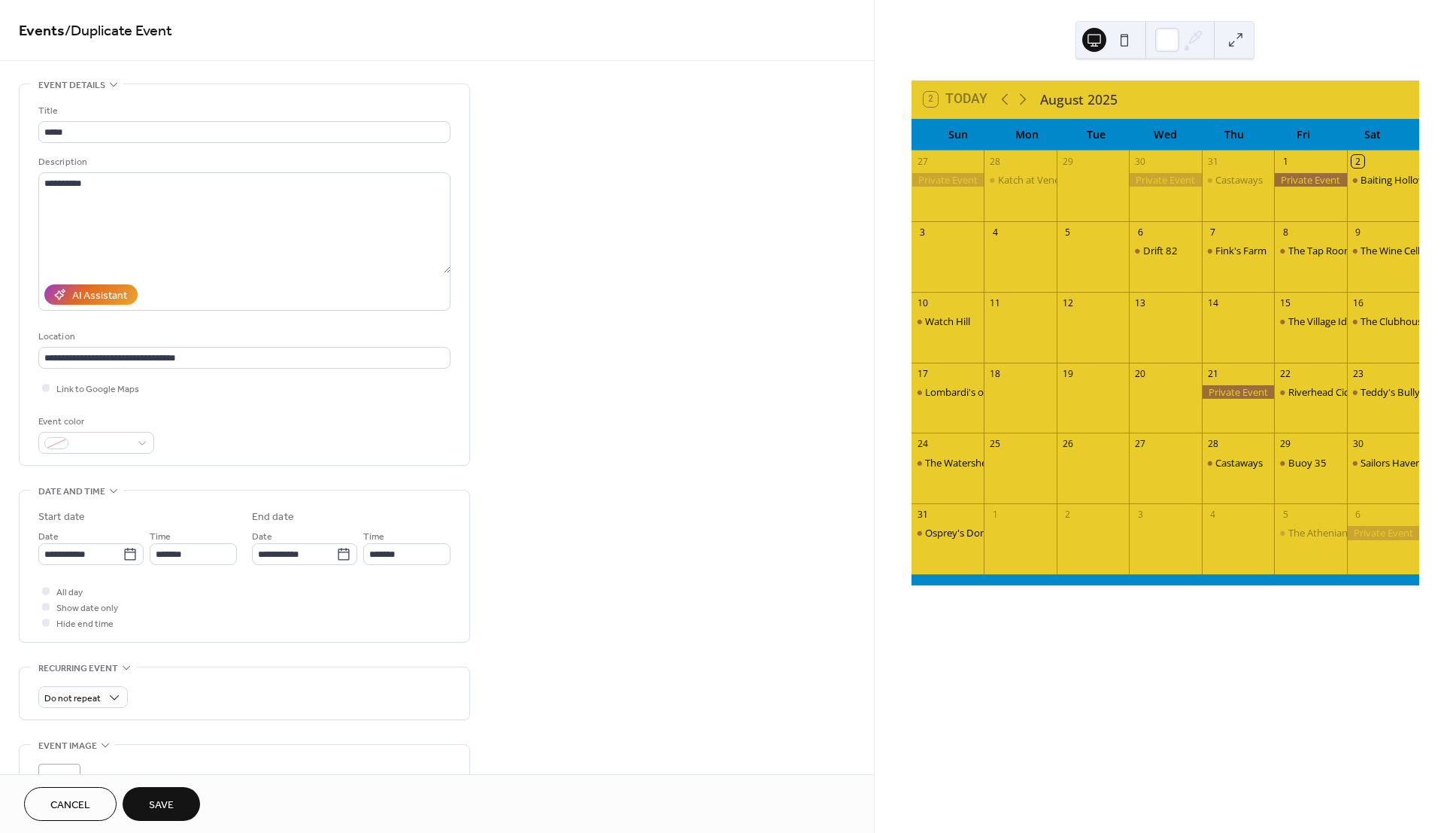 click on "Save" at bounding box center [161, 805] 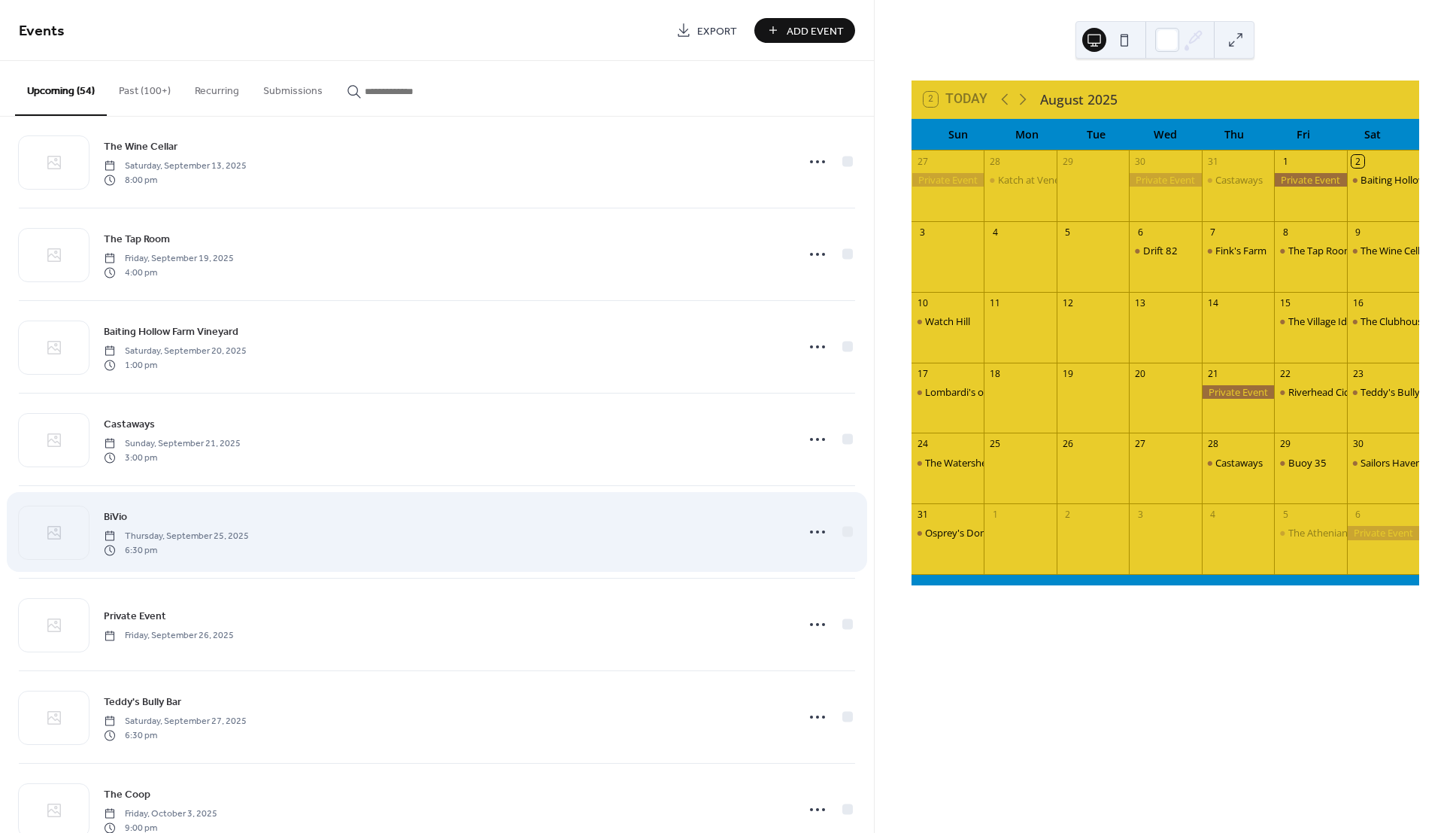 scroll, scrollTop: 1968, scrollLeft: 0, axis: vertical 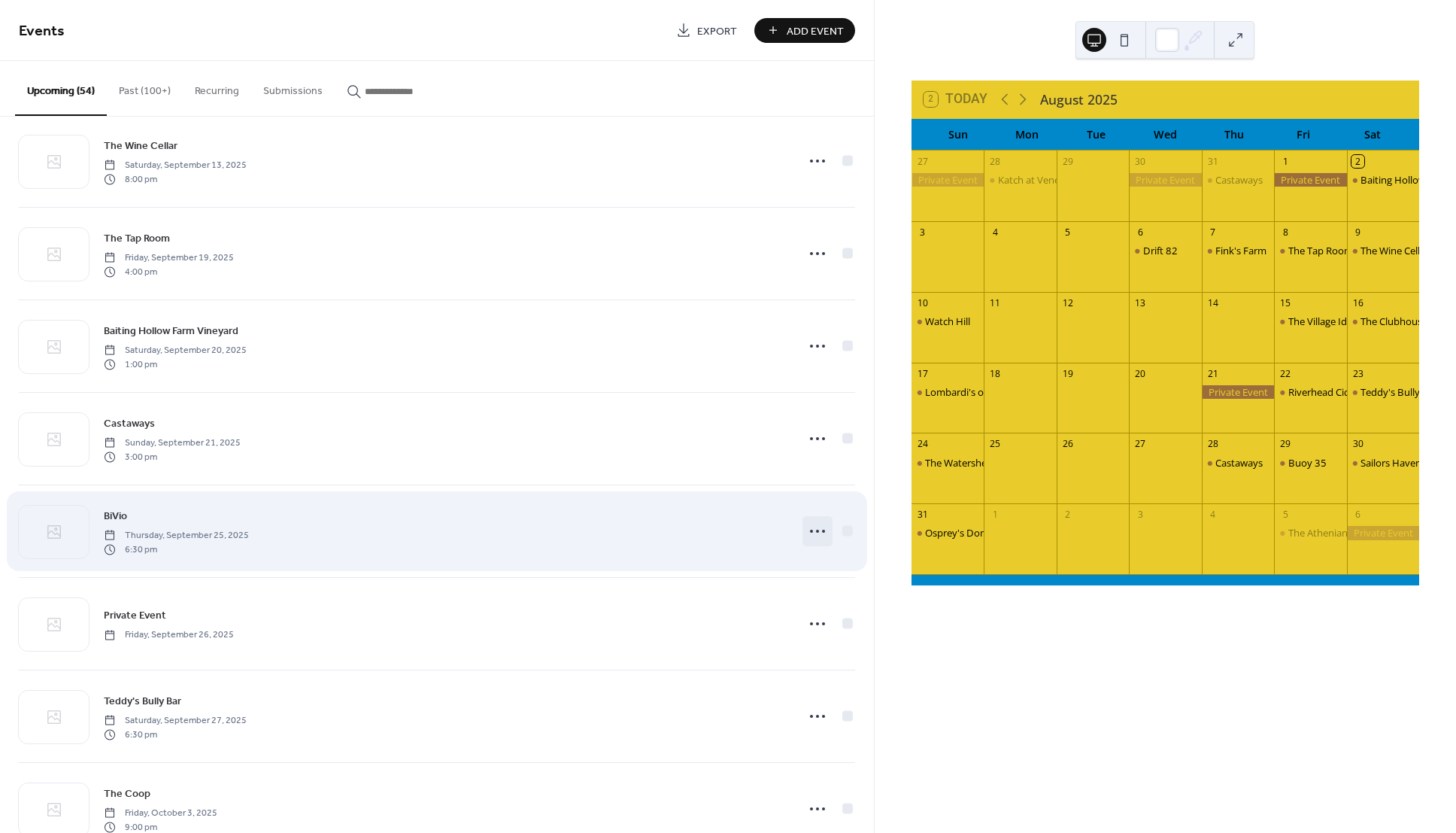 click 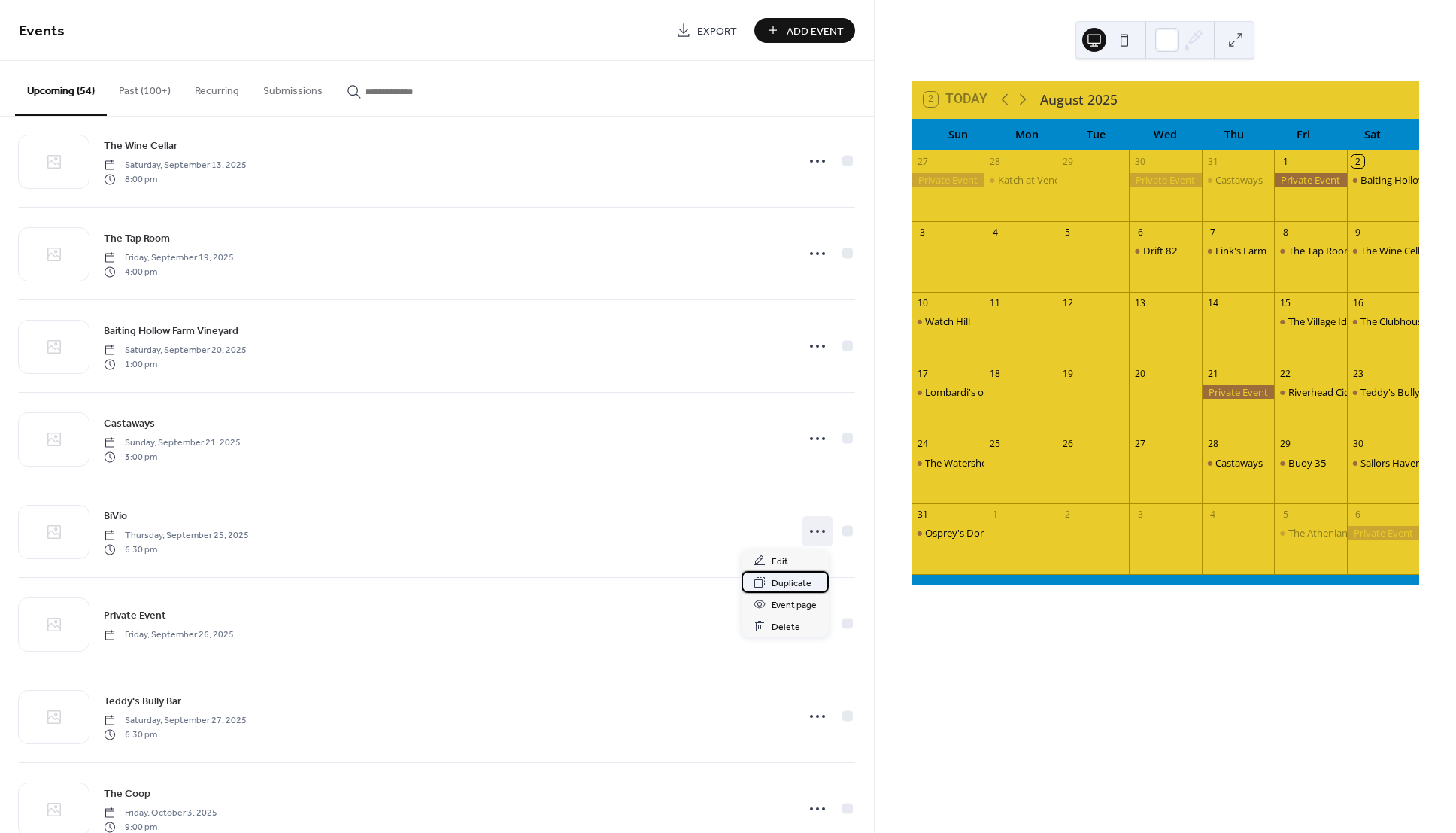 click on "Duplicate" at bounding box center (791, 583) 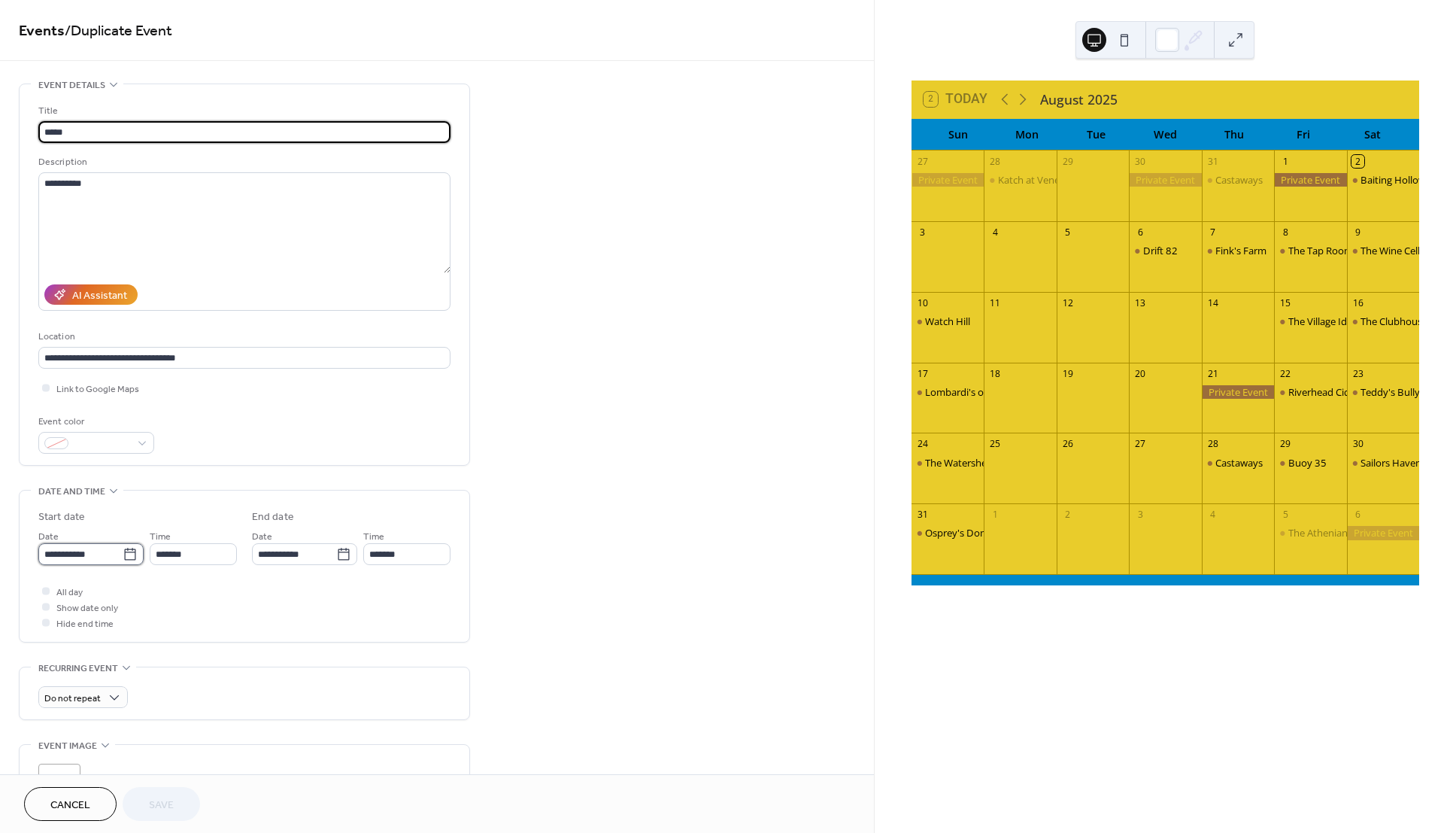 click on "**********" at bounding box center (80, 554) 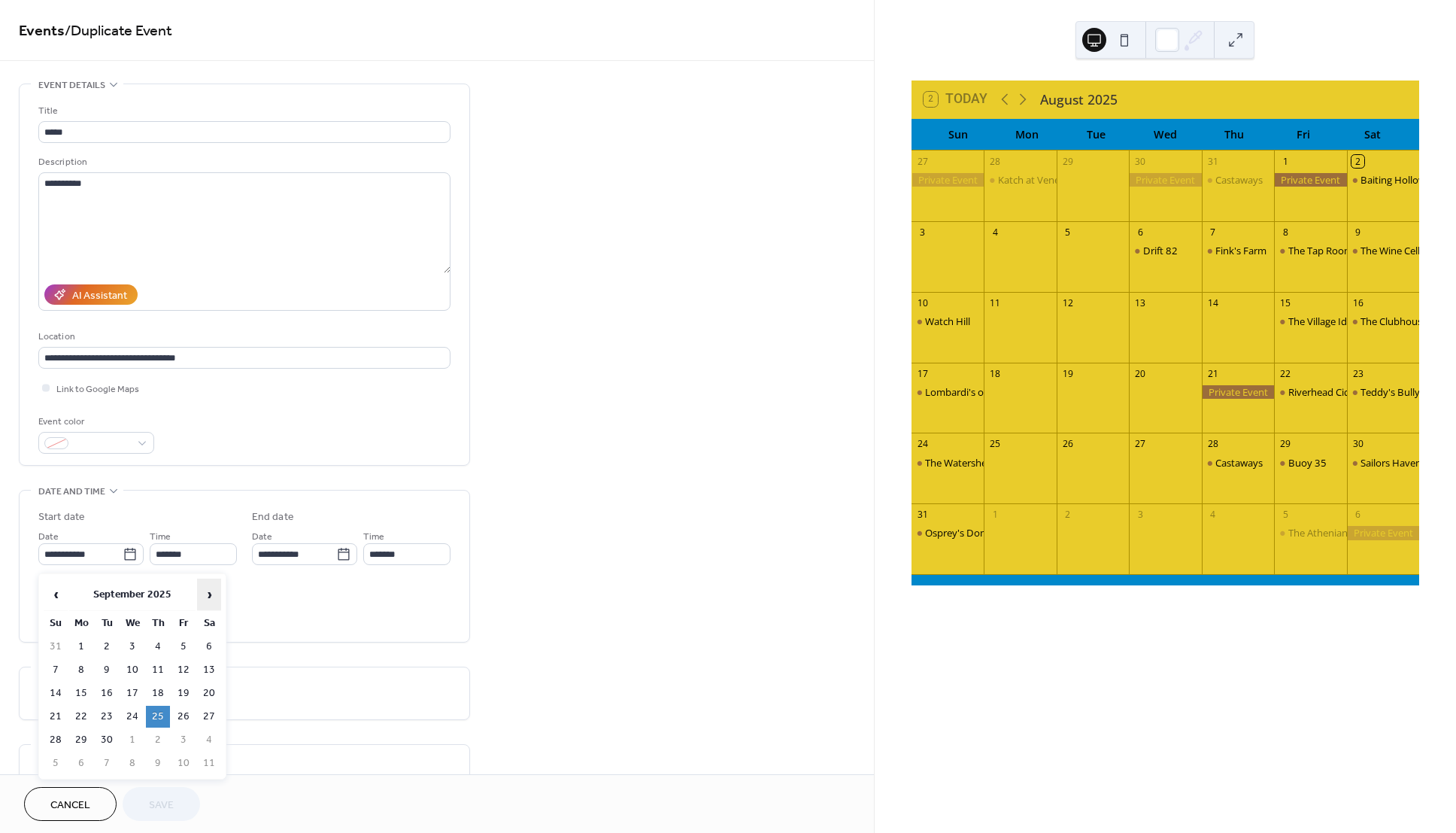 click on "›" at bounding box center [209, 594] 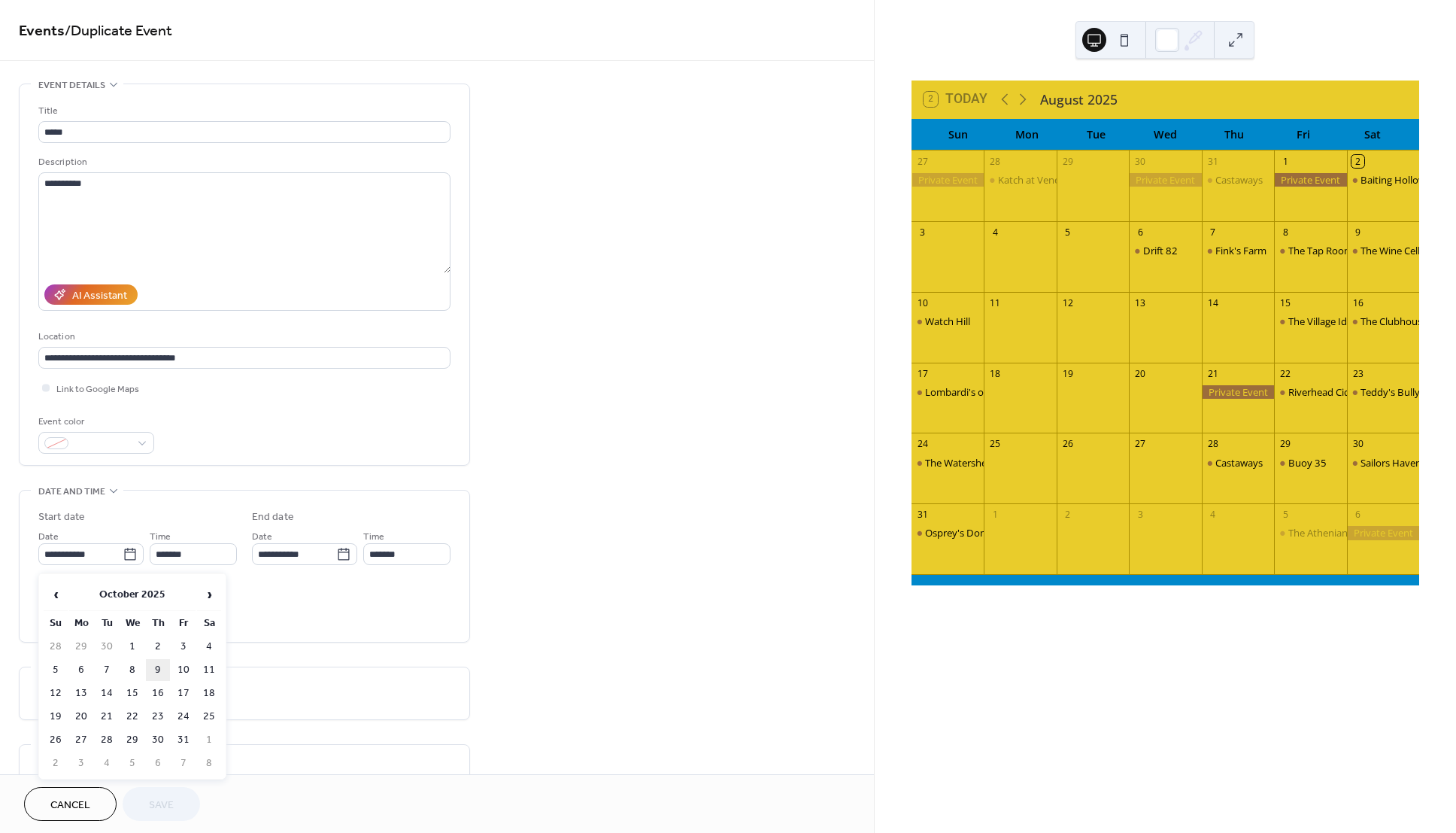 click on "9" at bounding box center (158, 670) 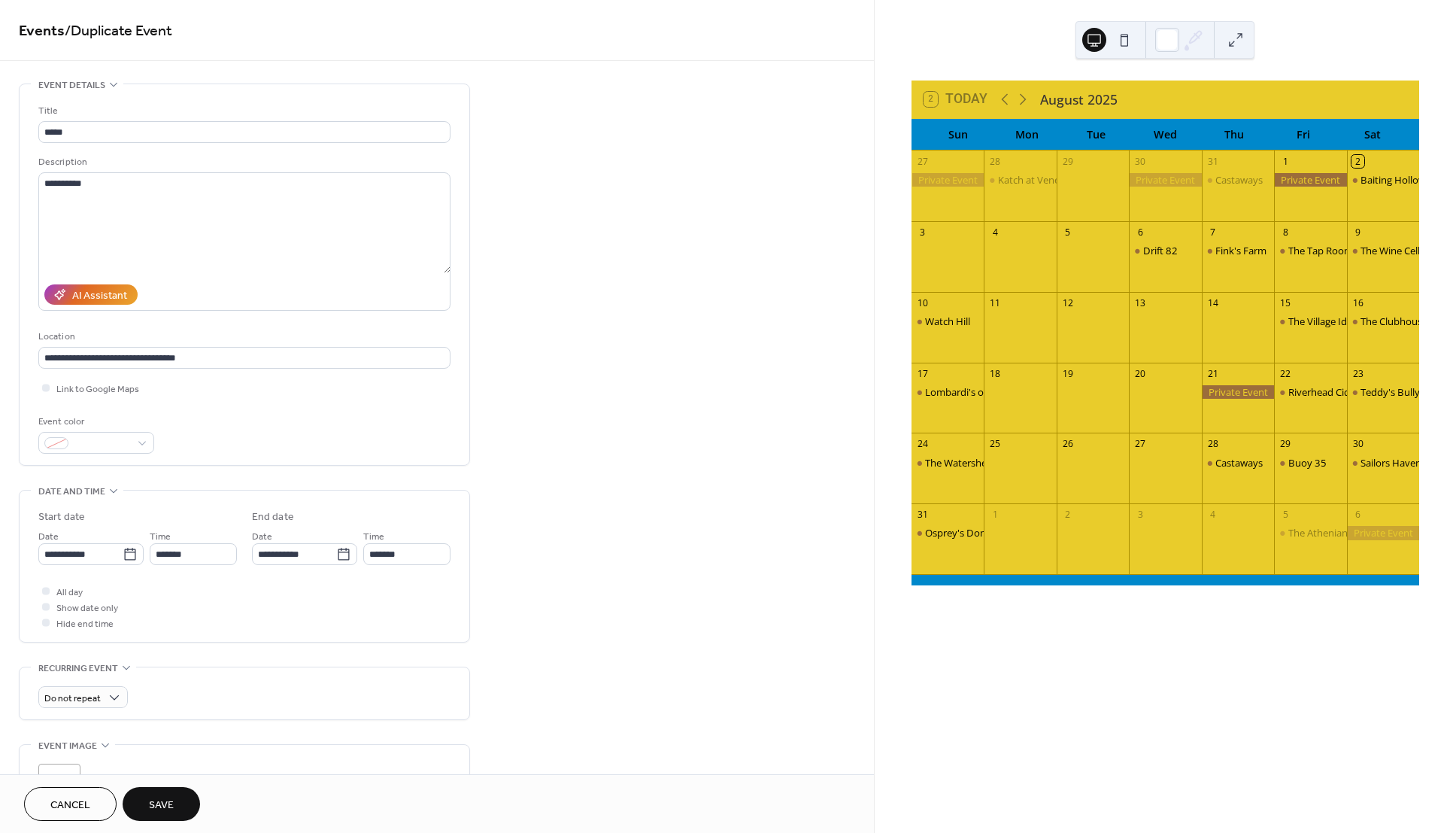 type on "**********" 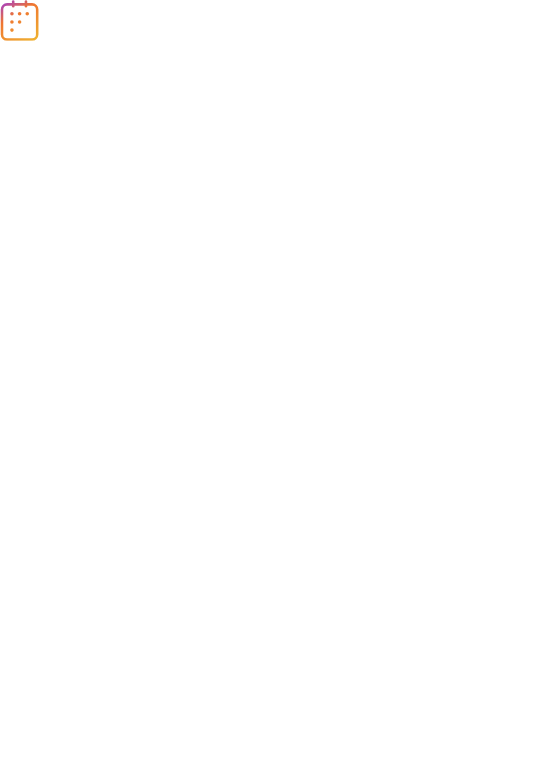 scroll, scrollTop: 0, scrollLeft: 0, axis: both 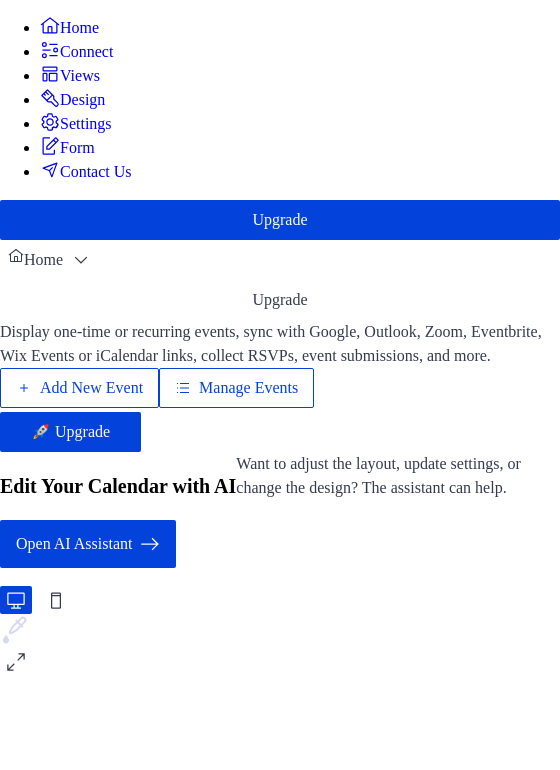 click on "Manage Events" at bounding box center [248, 388] 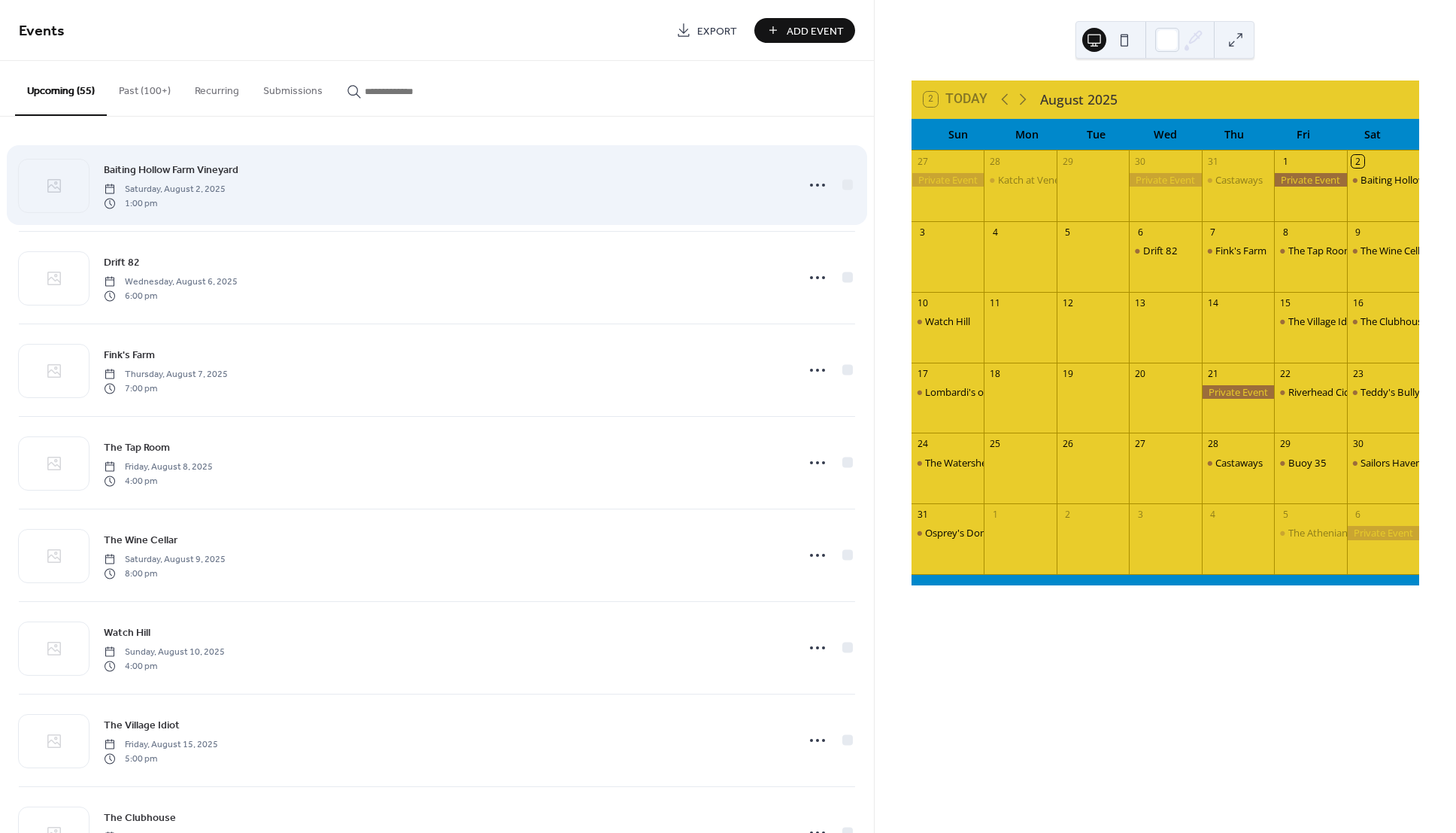 scroll, scrollTop: 0, scrollLeft: 0, axis: both 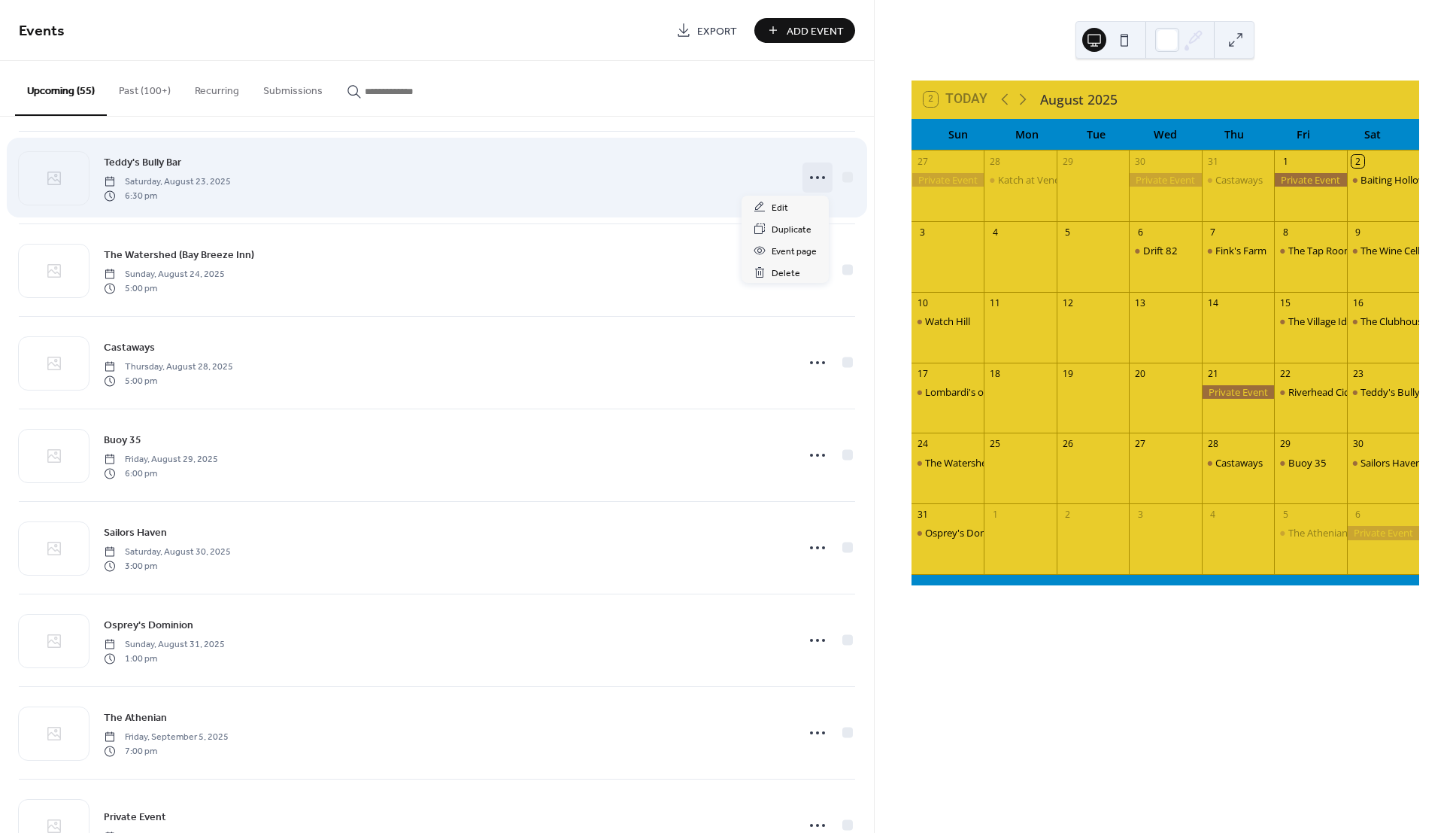 click 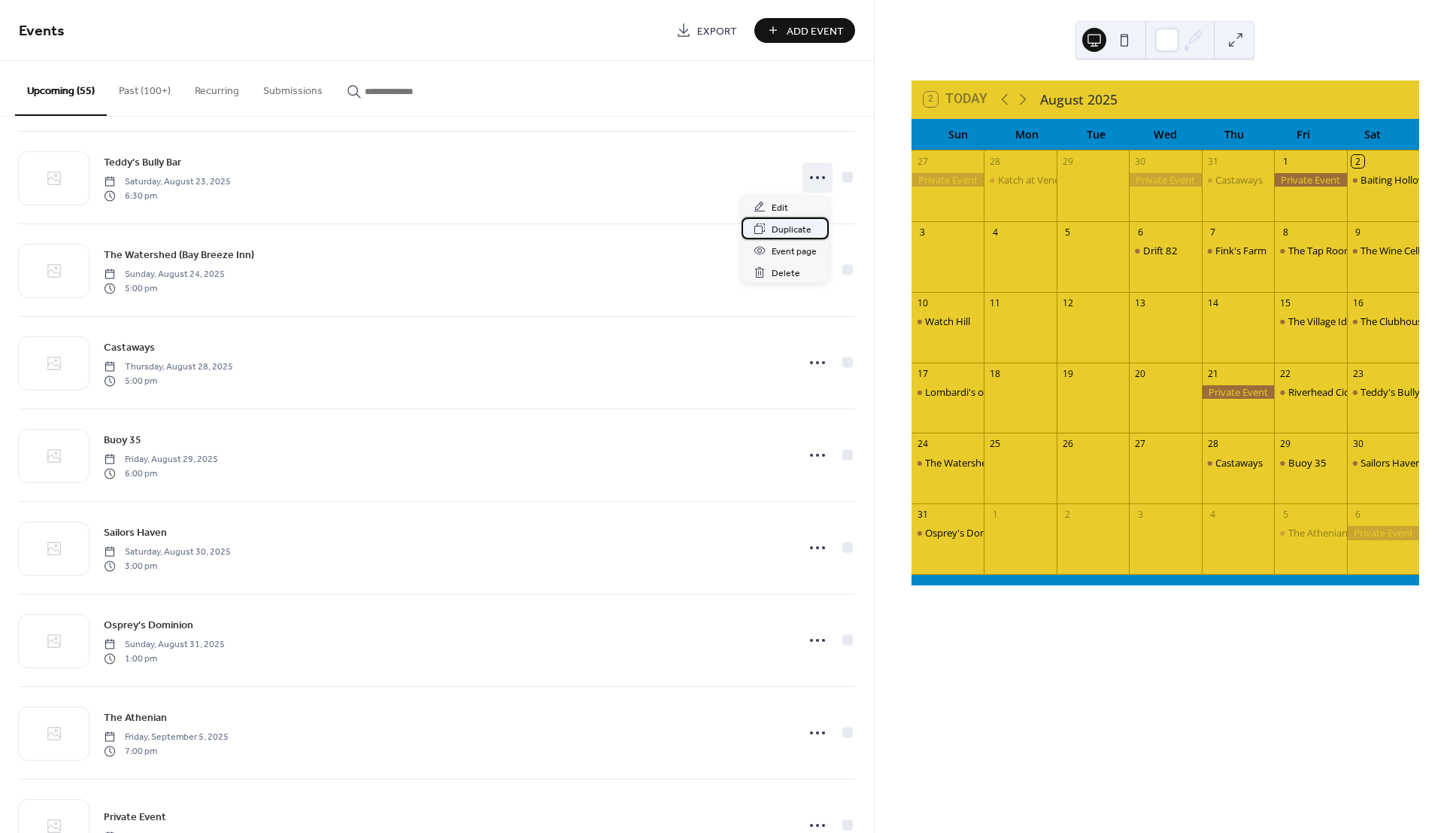 click on "Duplicate" at bounding box center [791, 230] 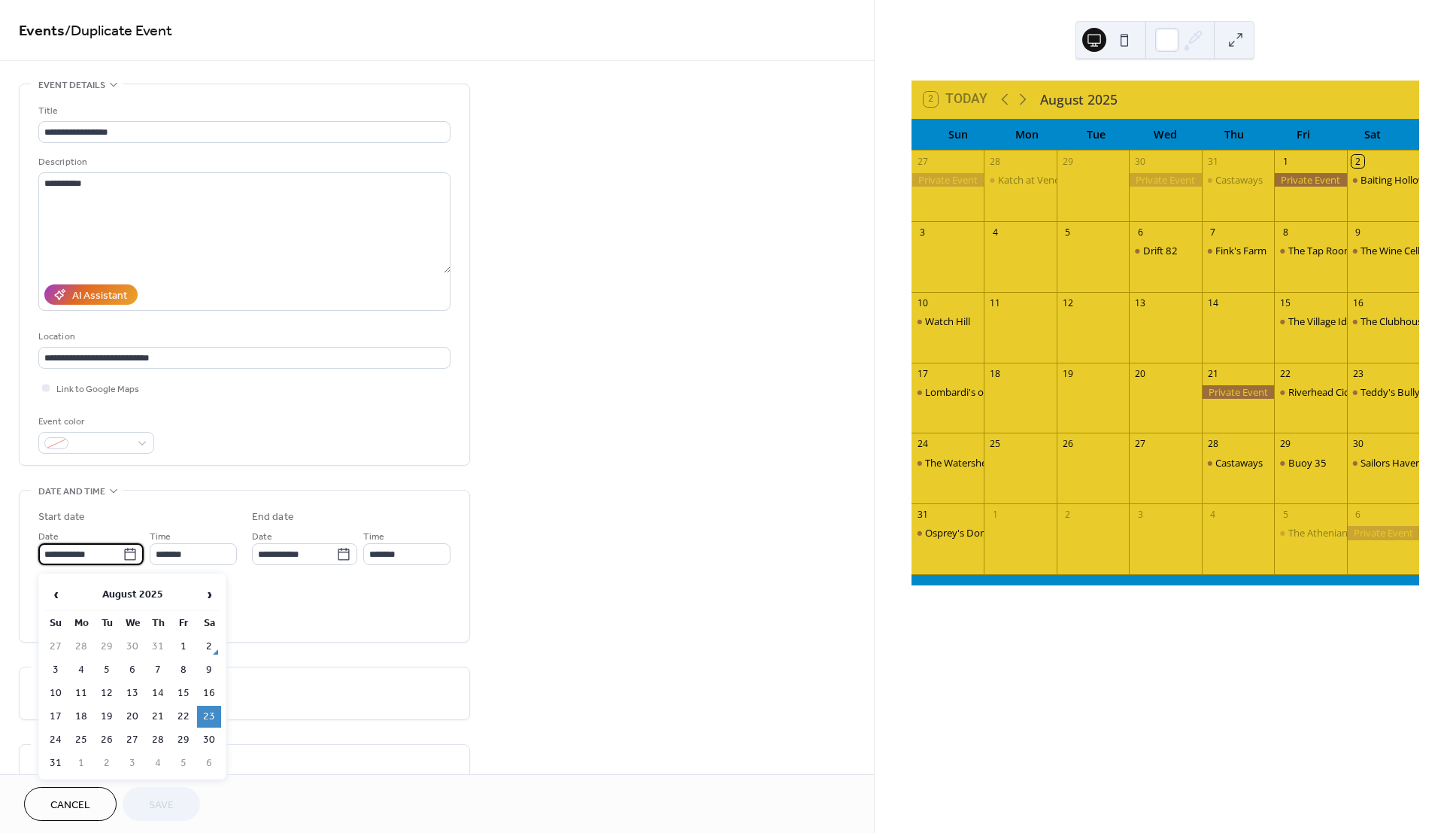 click on "**********" at bounding box center [80, 554] 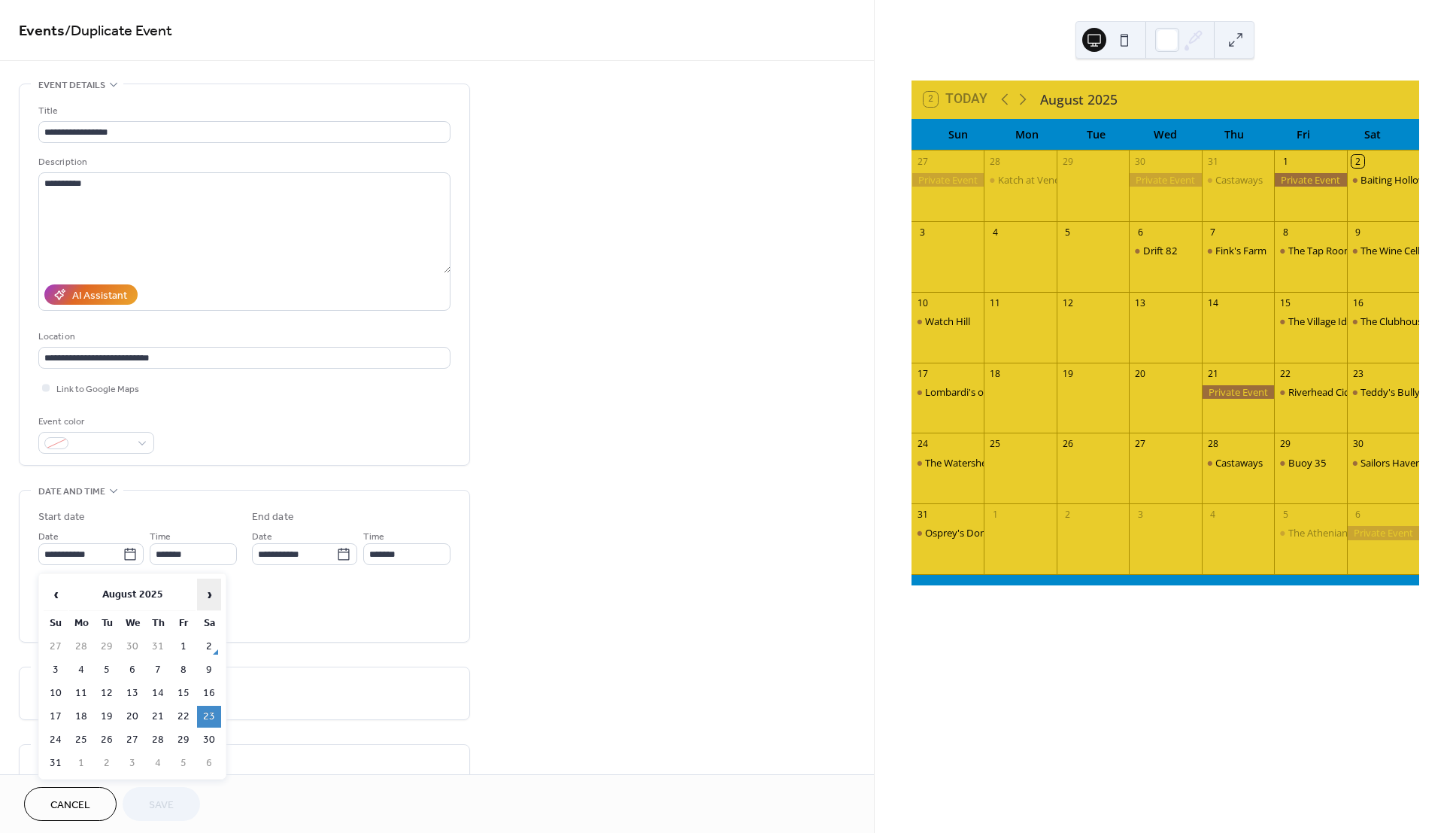 click on "›" at bounding box center [209, 594] 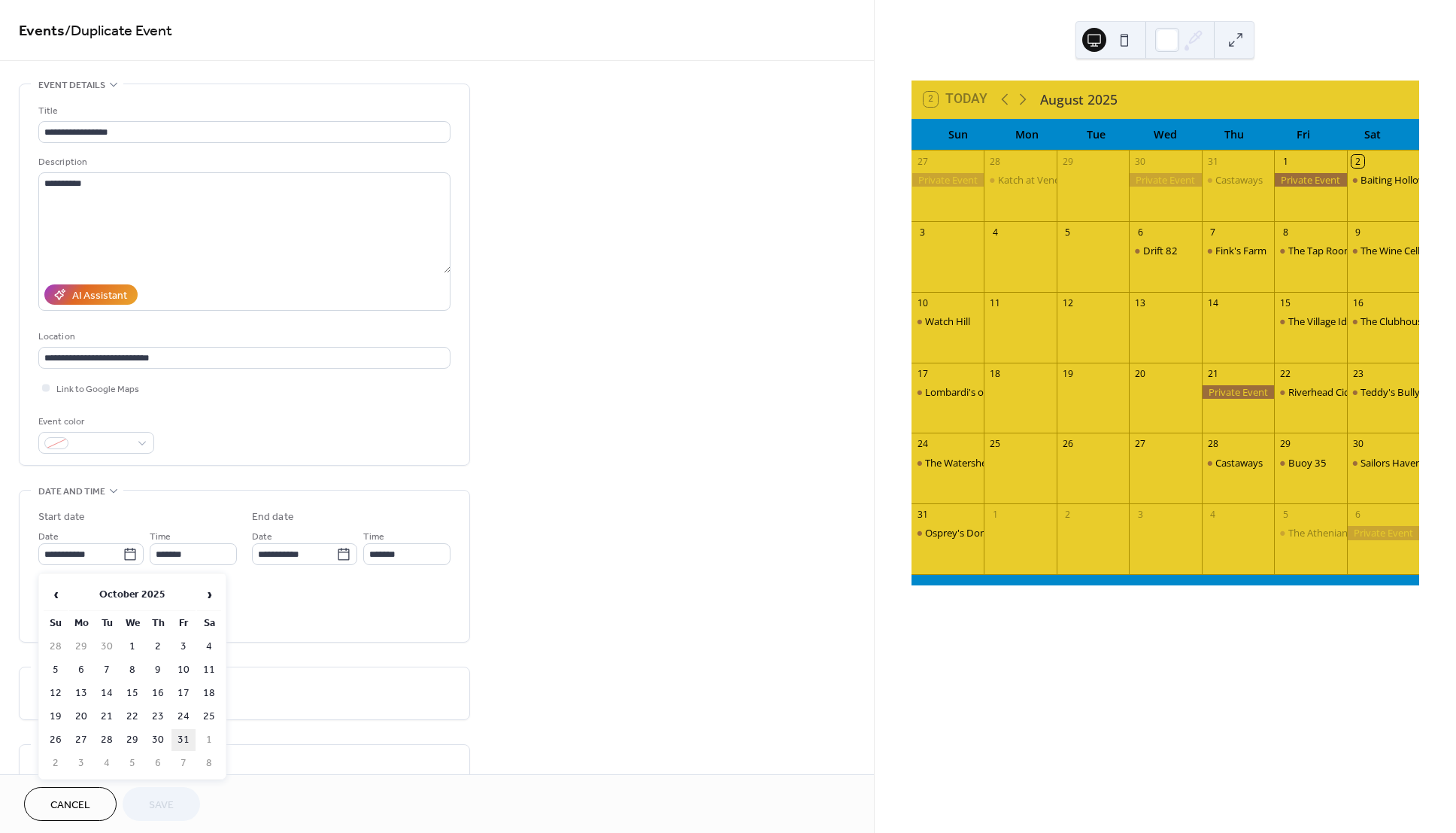 click on "31" at bounding box center [184, 740] 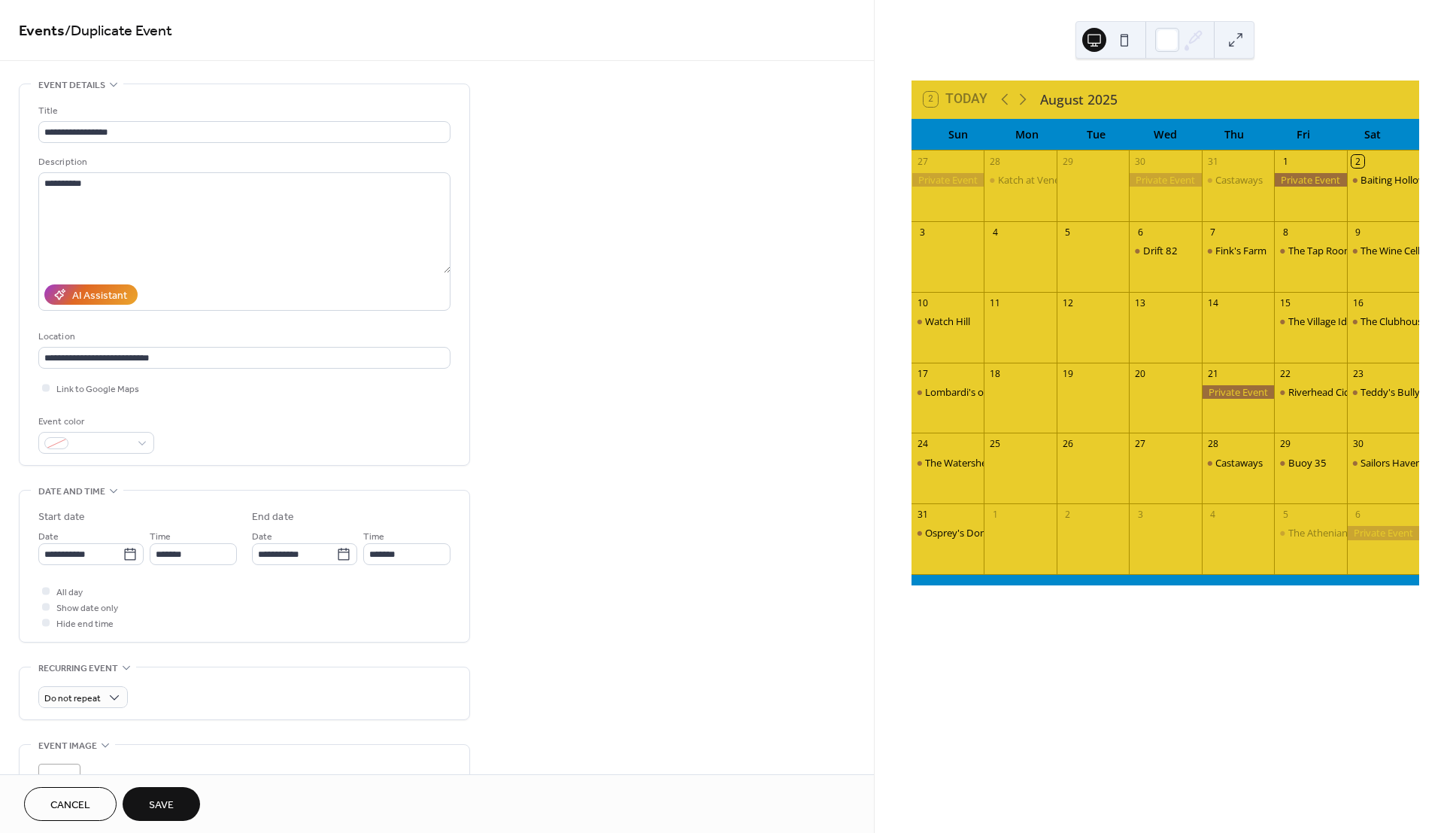 type on "**********" 